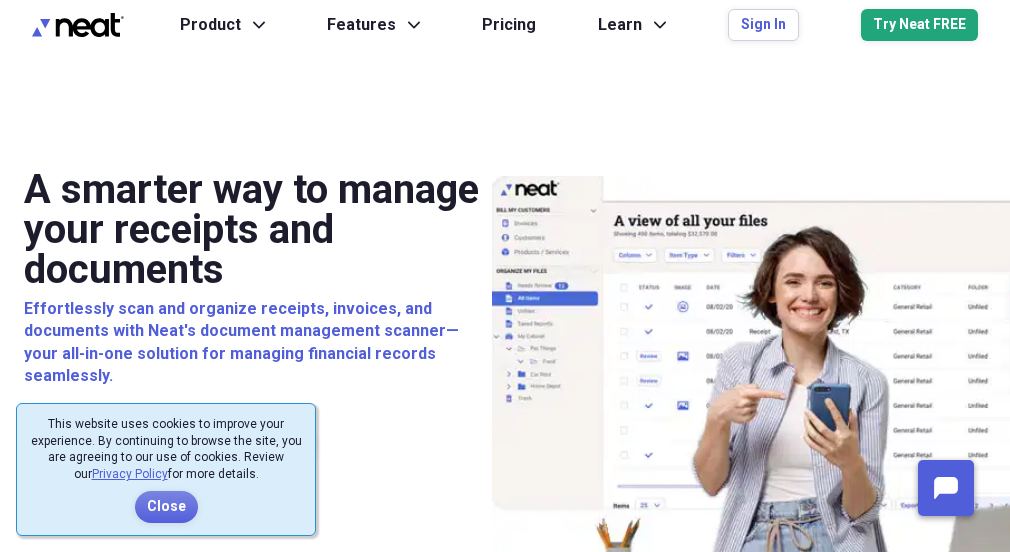 scroll, scrollTop: 0, scrollLeft: 0, axis: both 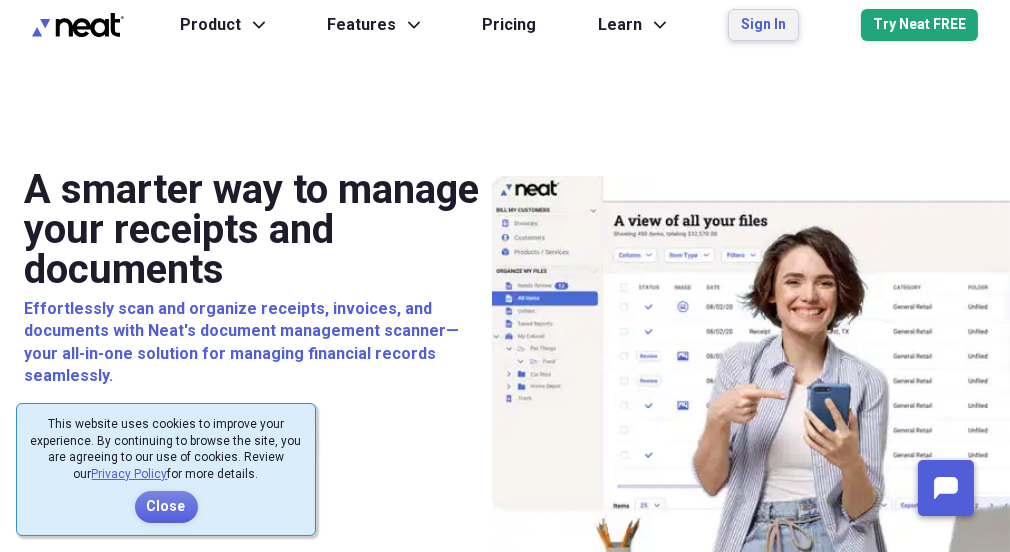 click on "Sign In" at bounding box center (763, 25) 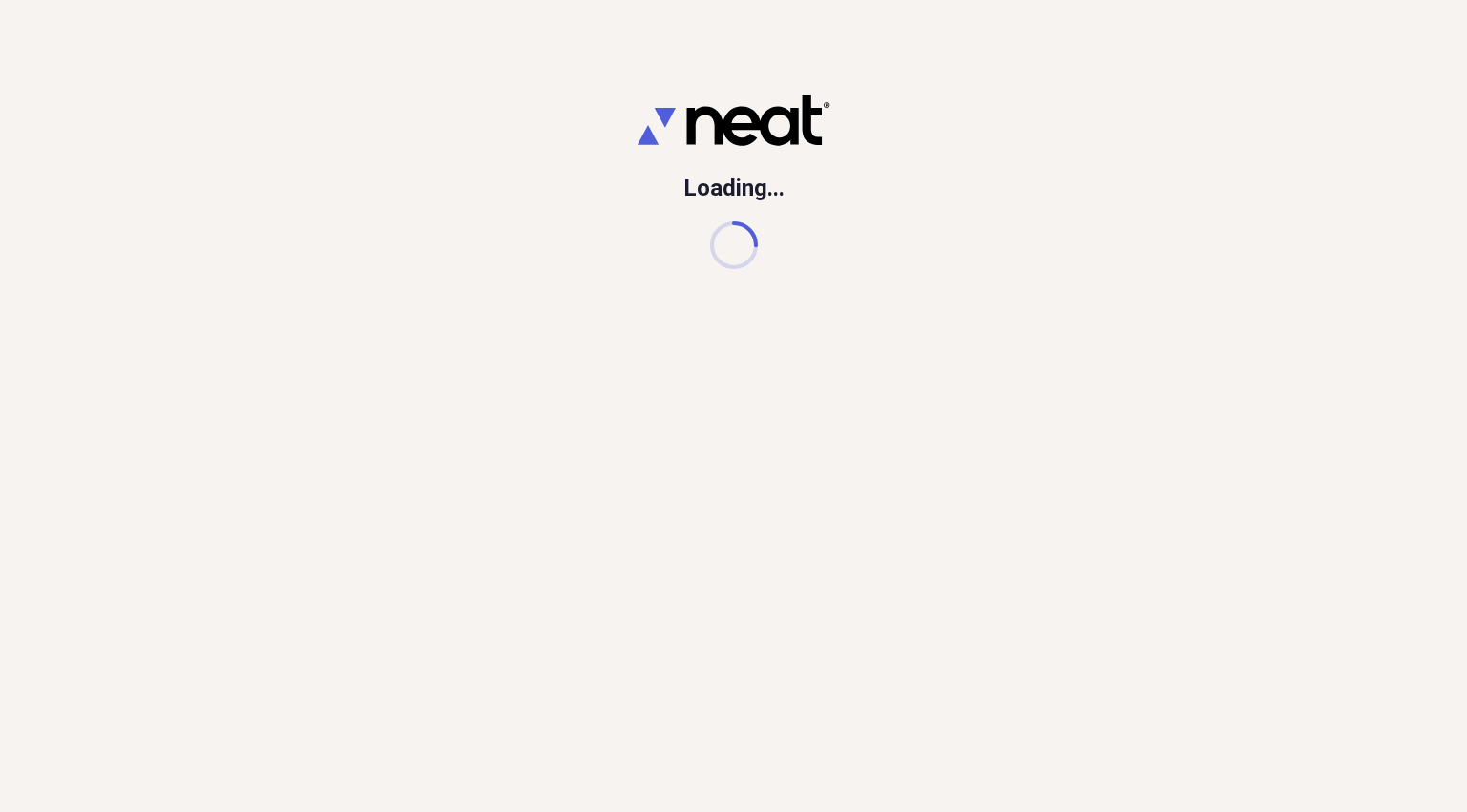 scroll, scrollTop: 0, scrollLeft: 0, axis: both 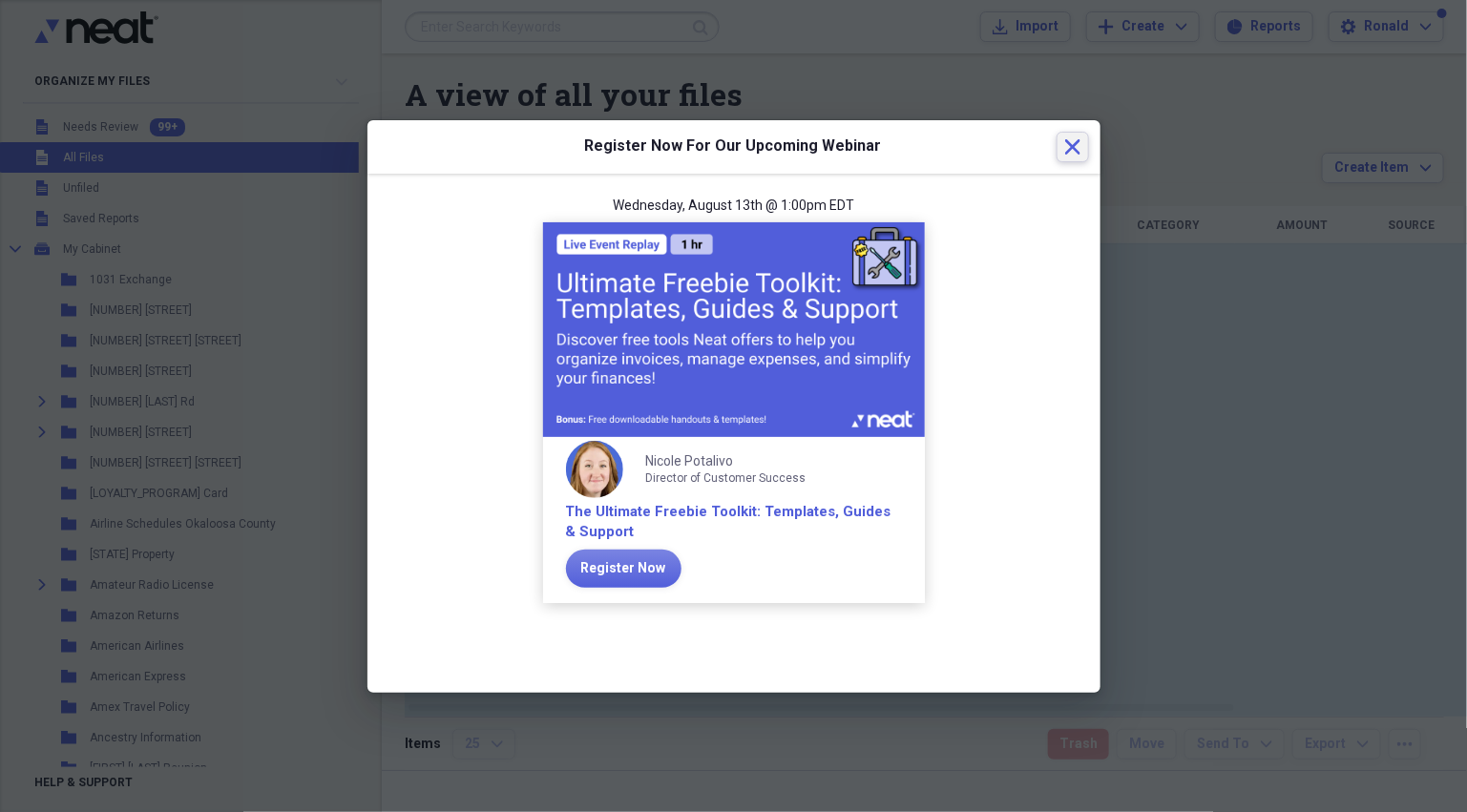 click 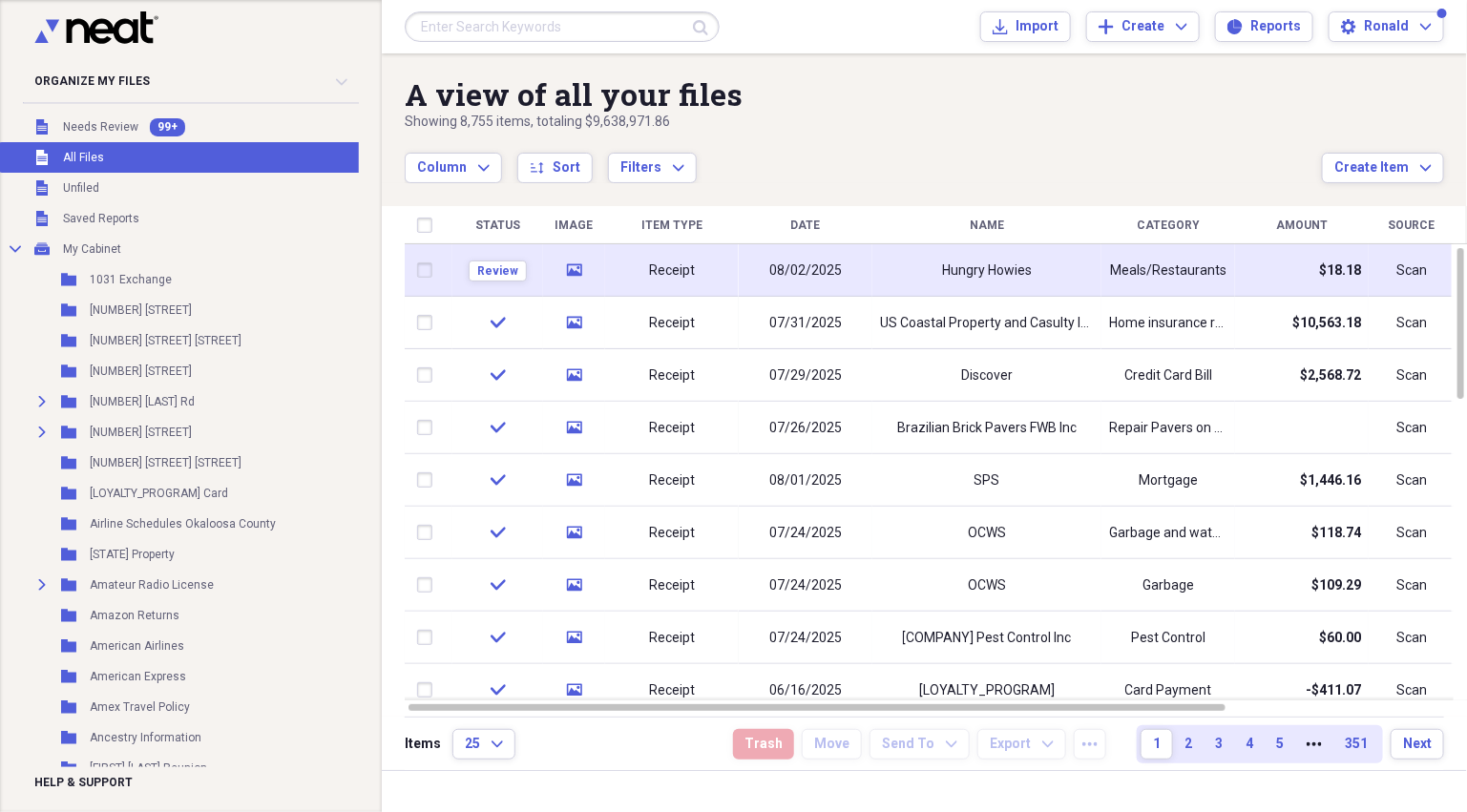 click on "Receipt" at bounding box center (672, 270) 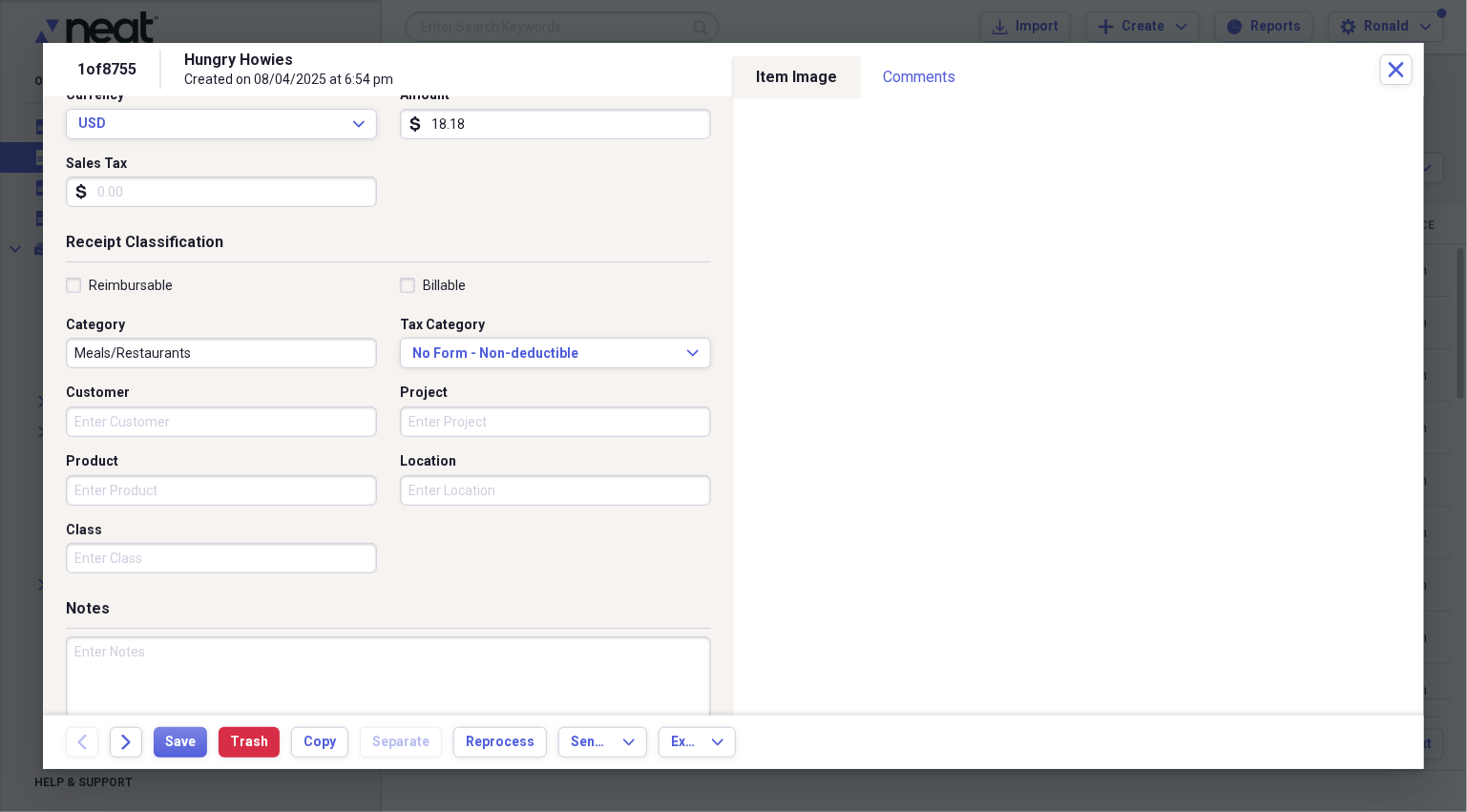 scroll, scrollTop: 352, scrollLeft: 0, axis: vertical 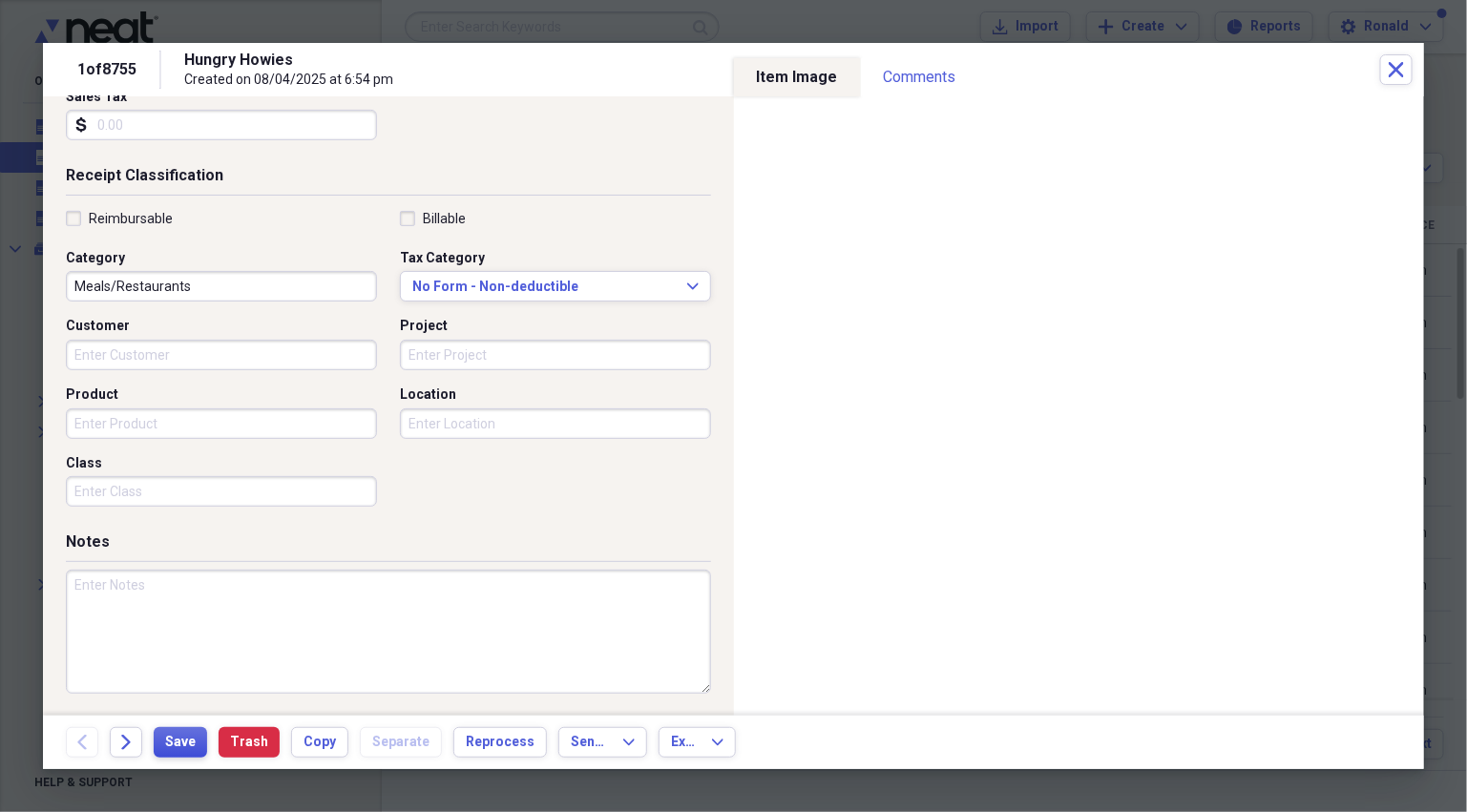 click on "Save" at bounding box center [180, 742] 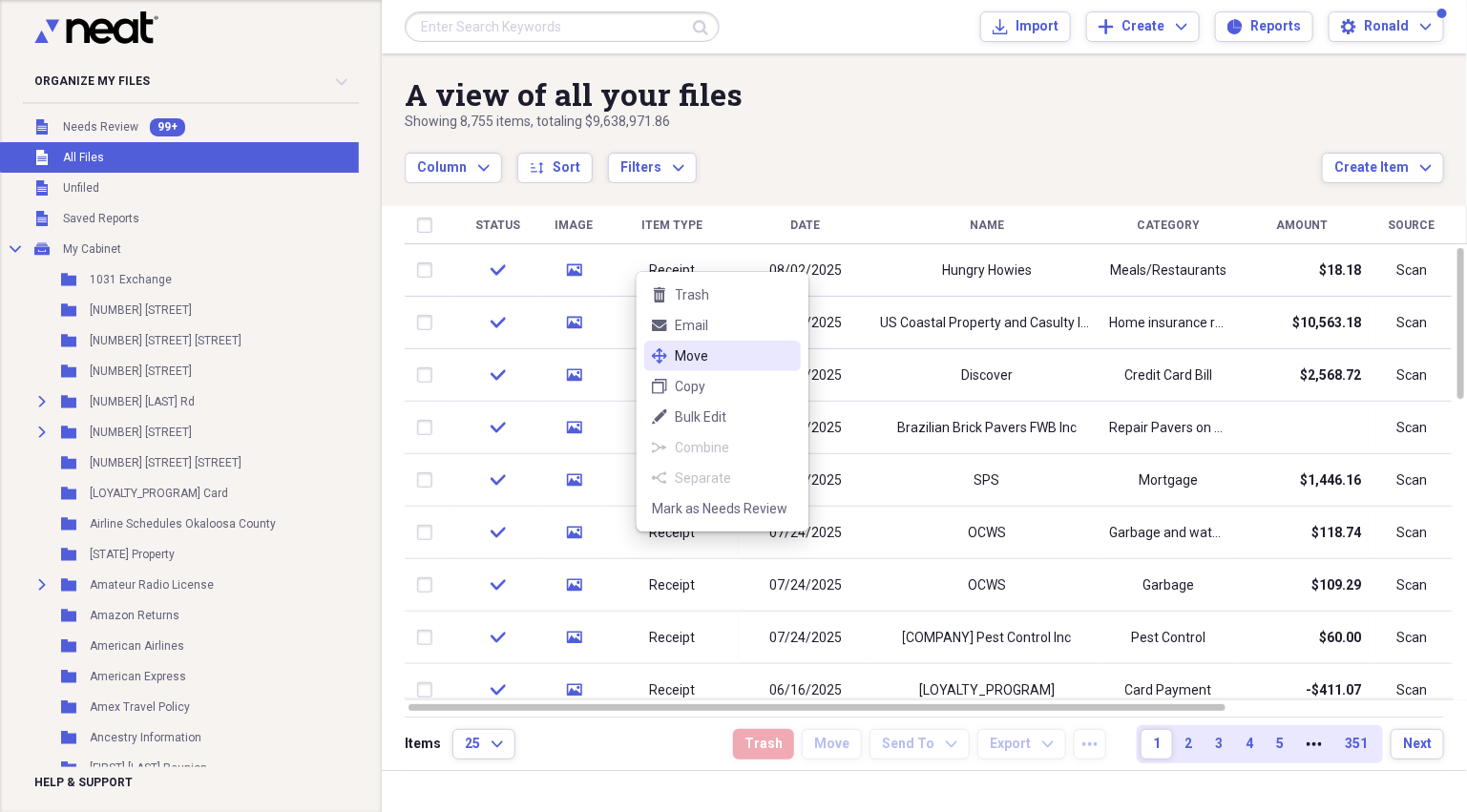 click on "Move" at bounding box center (734, 356) 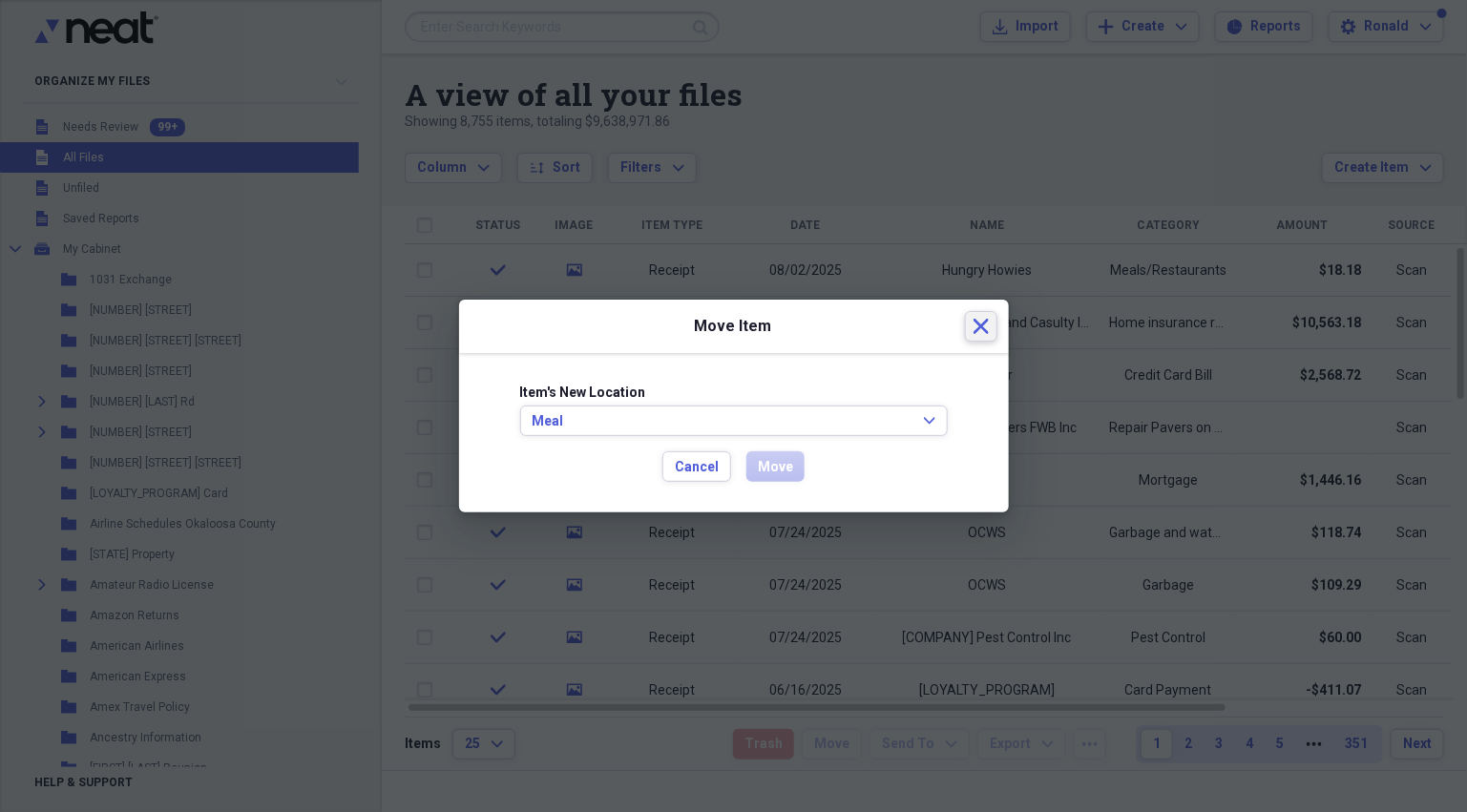click on "Close" 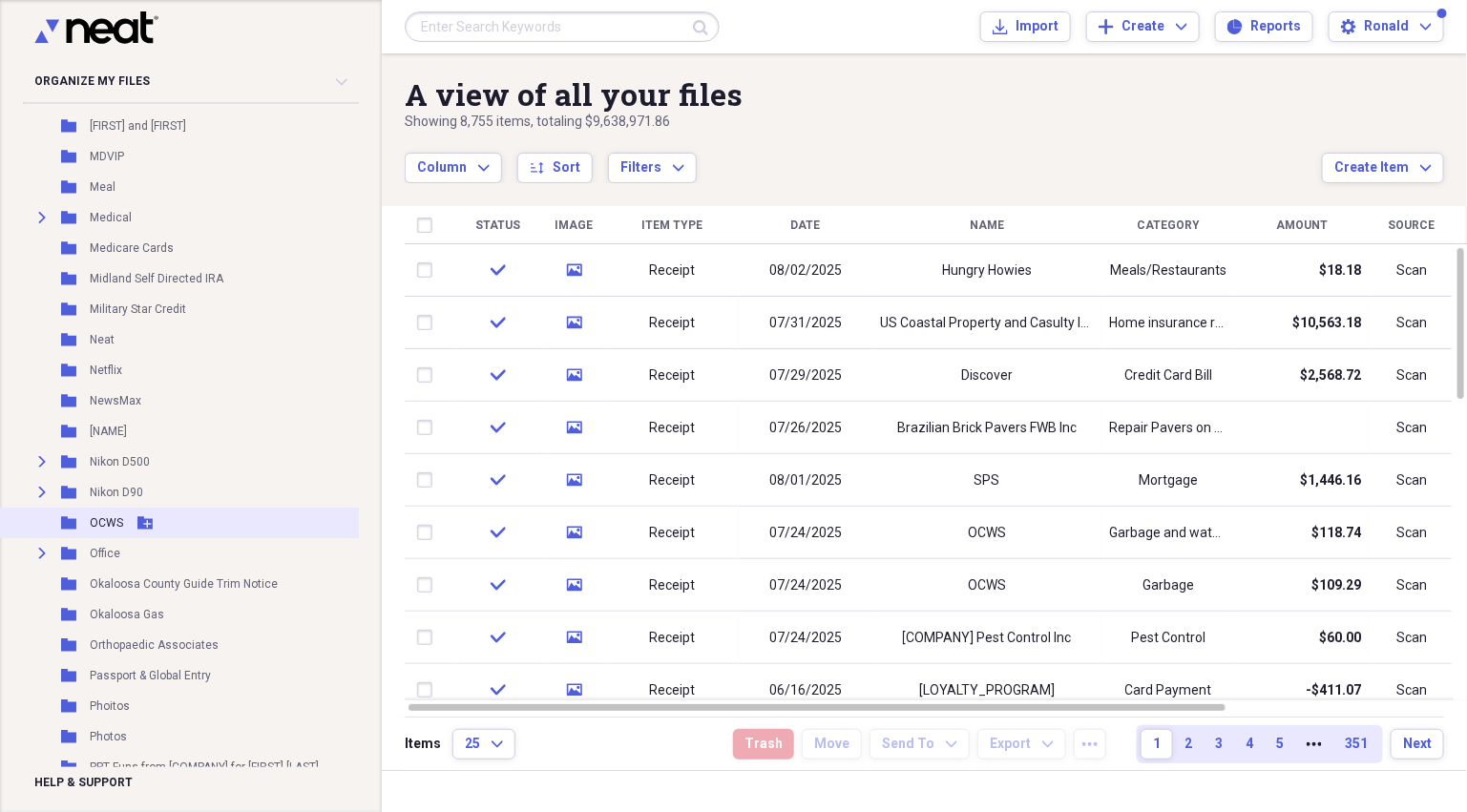 scroll, scrollTop: 2146, scrollLeft: 0, axis: vertical 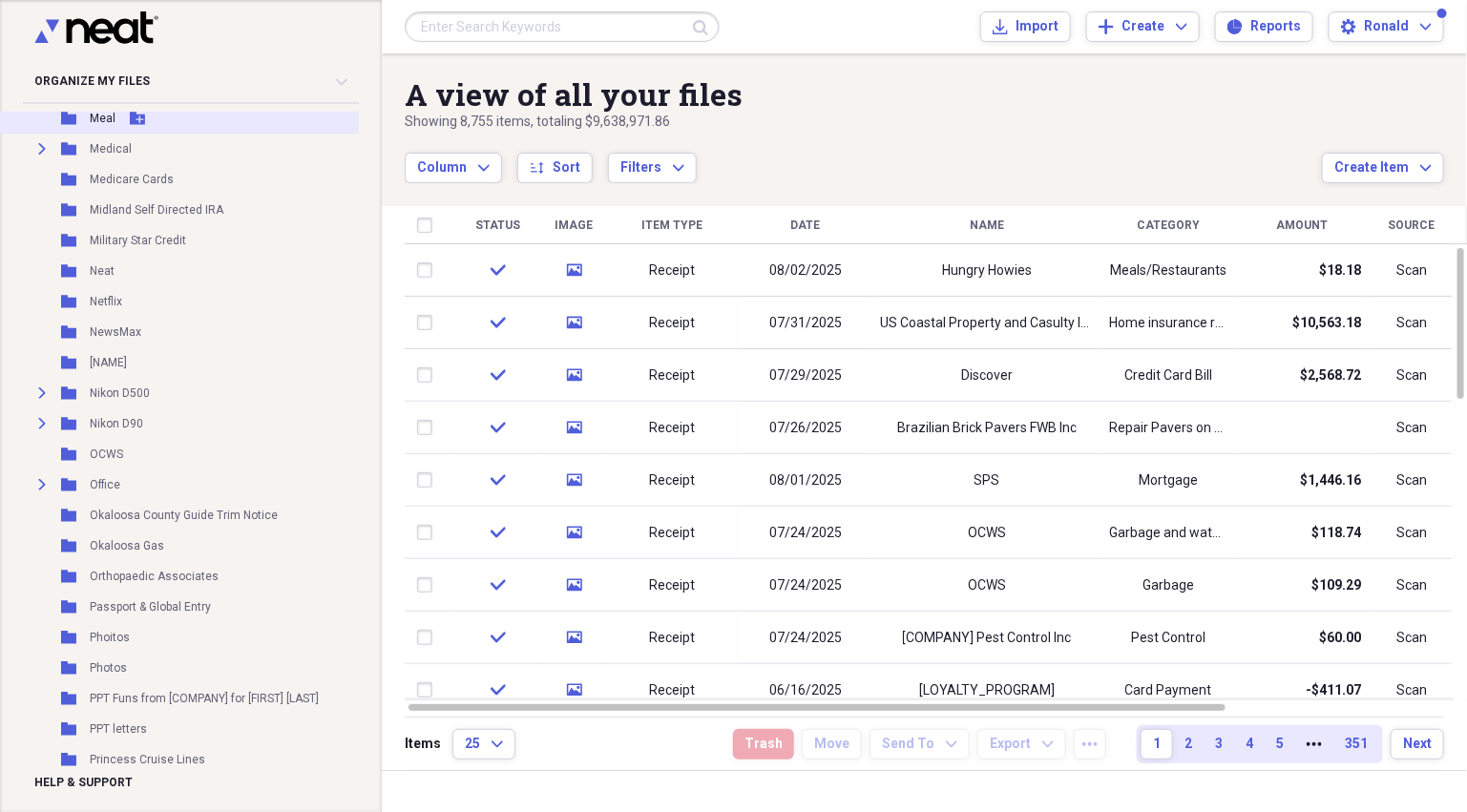 click on "Meal" at bounding box center (102, 118) 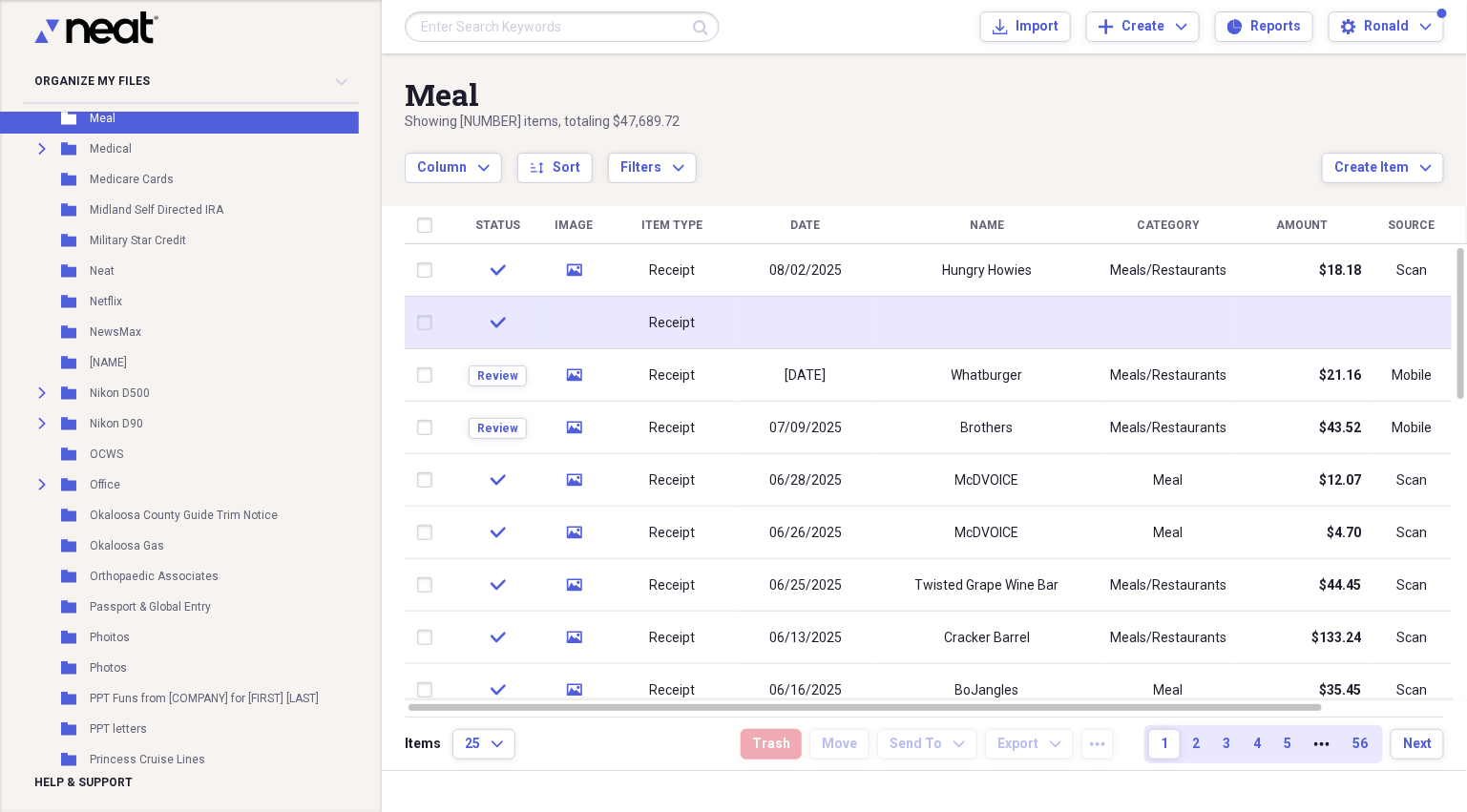 click at bounding box center [806, 323] 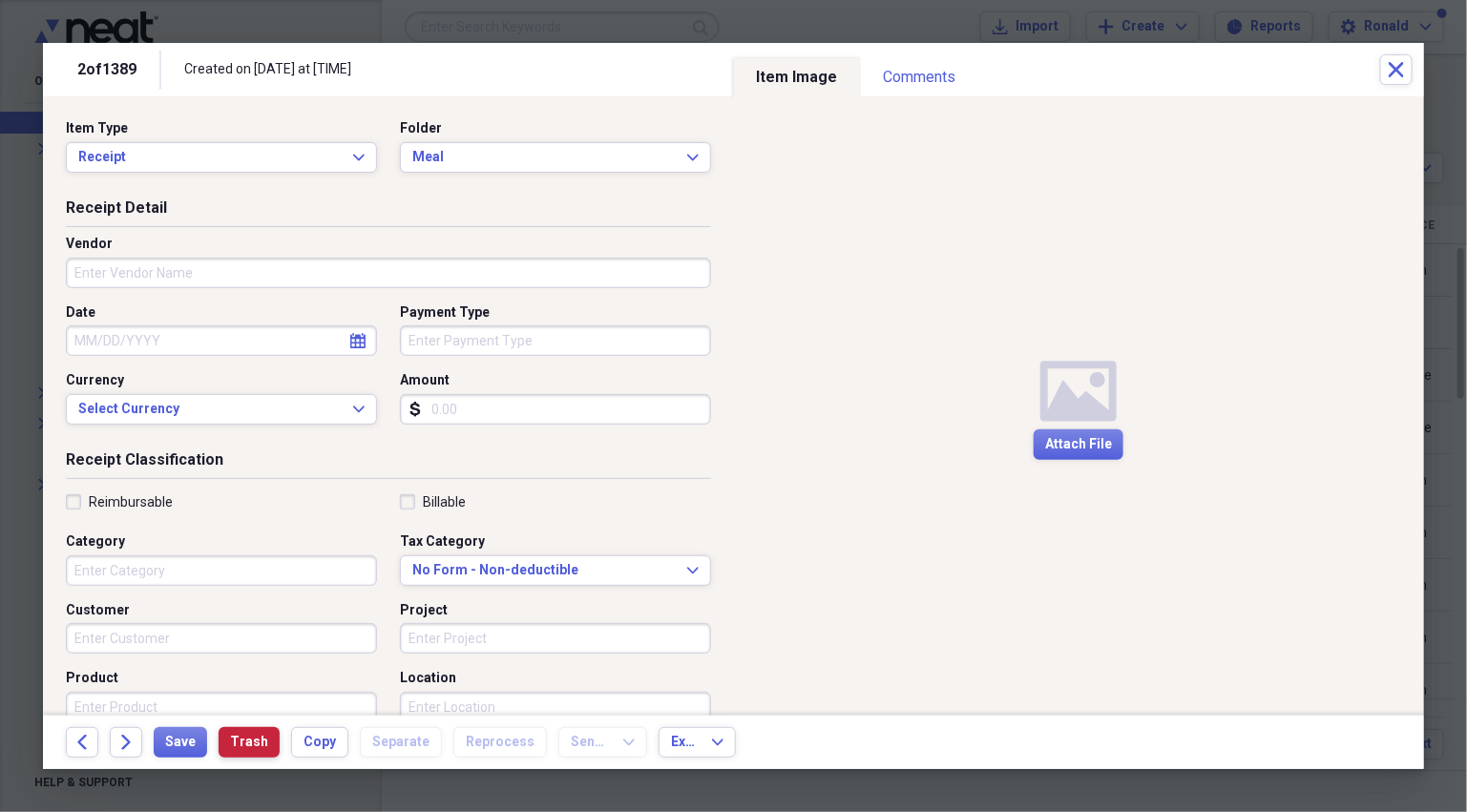 click on "Trash" at bounding box center (249, 742) 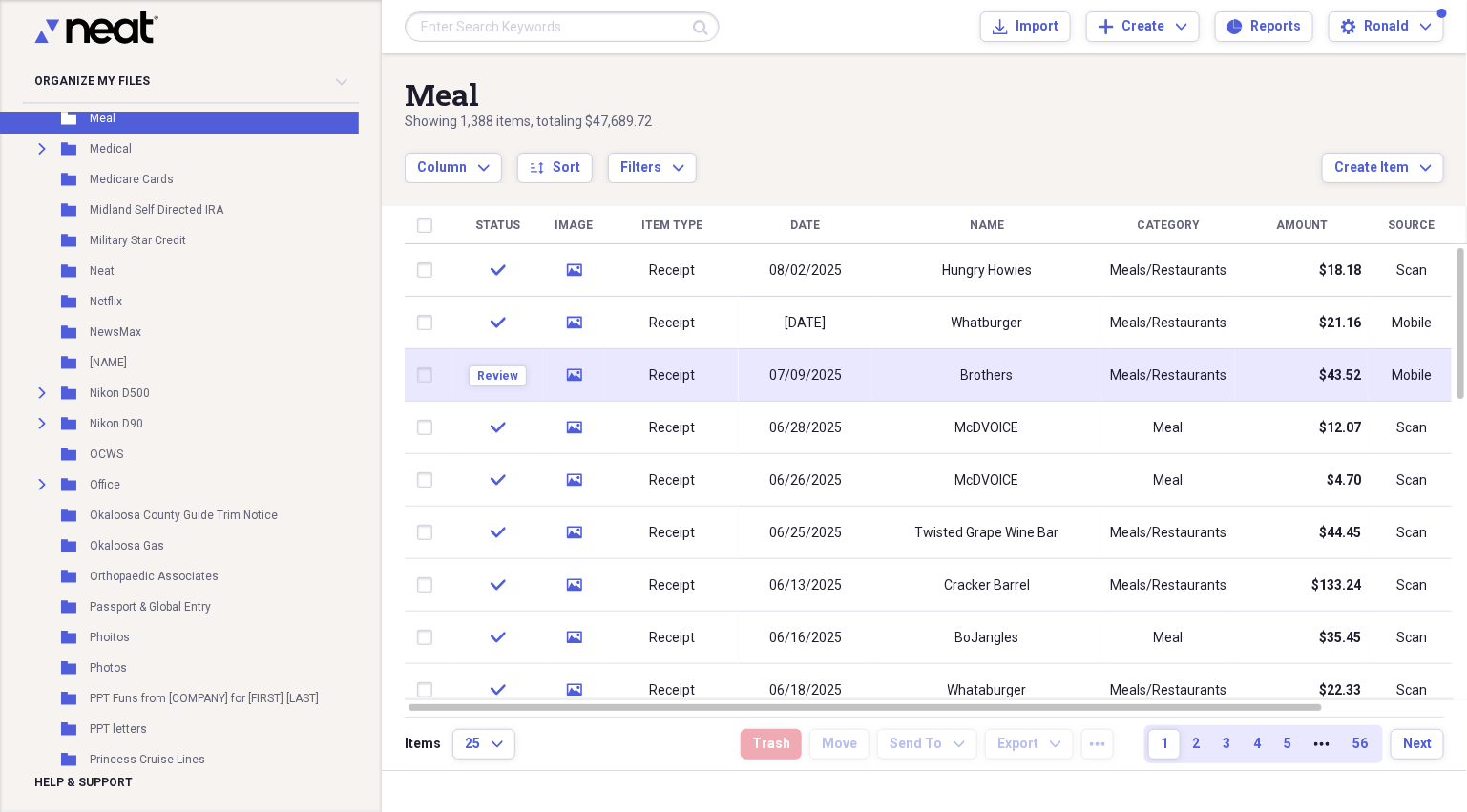 click on "Receipt" at bounding box center [672, 375] 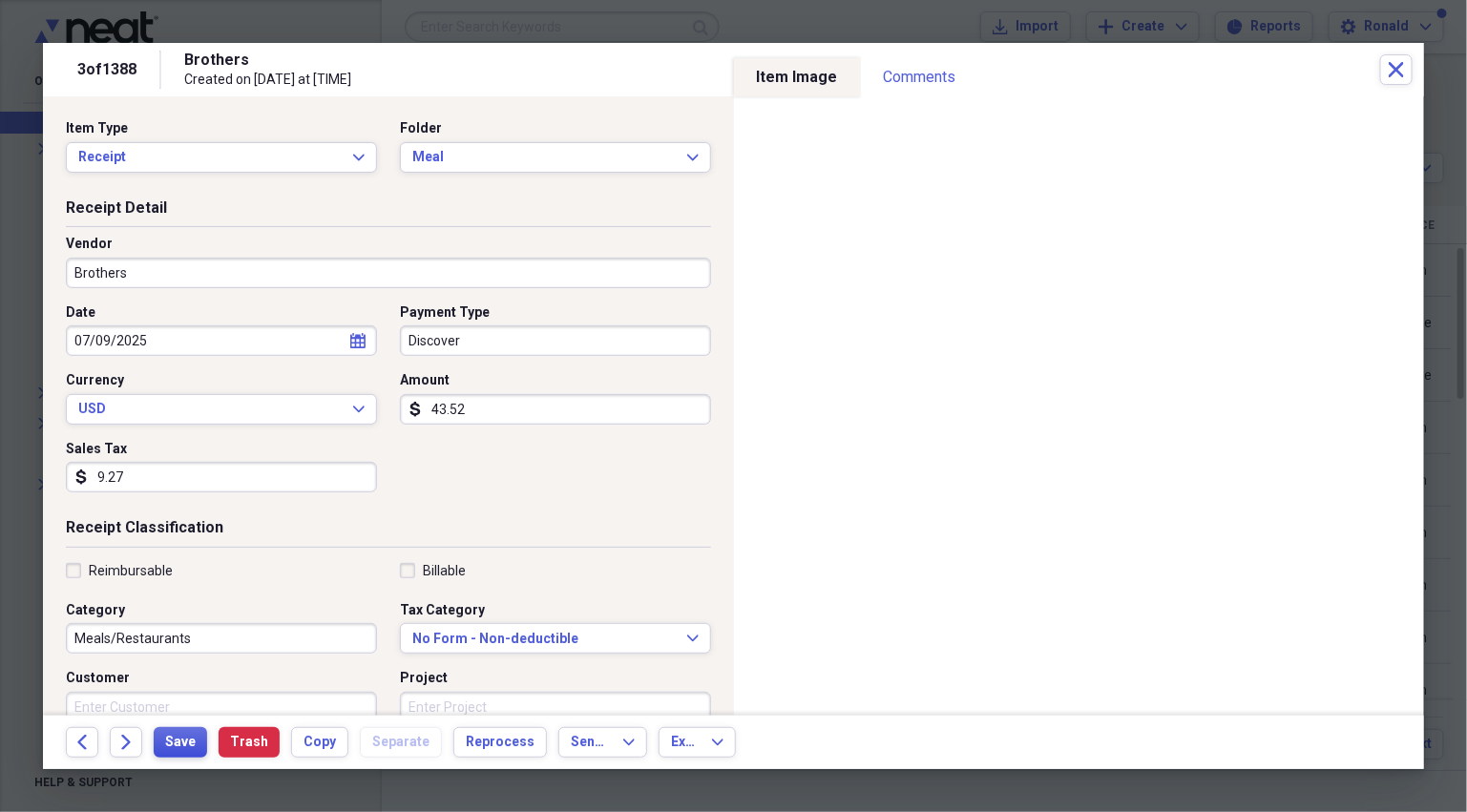 click on "Save" at bounding box center [180, 742] 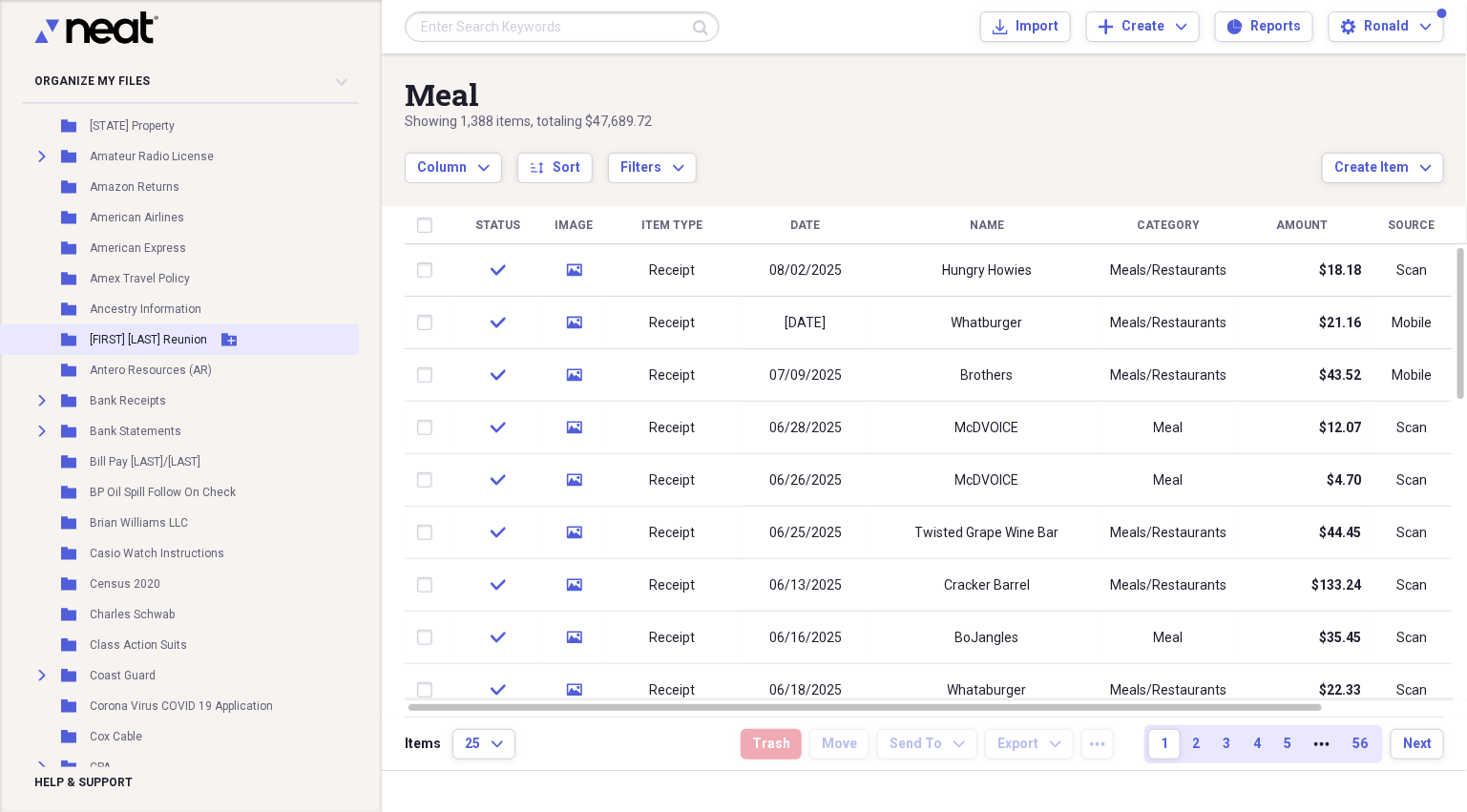 scroll, scrollTop: 0, scrollLeft: 0, axis: both 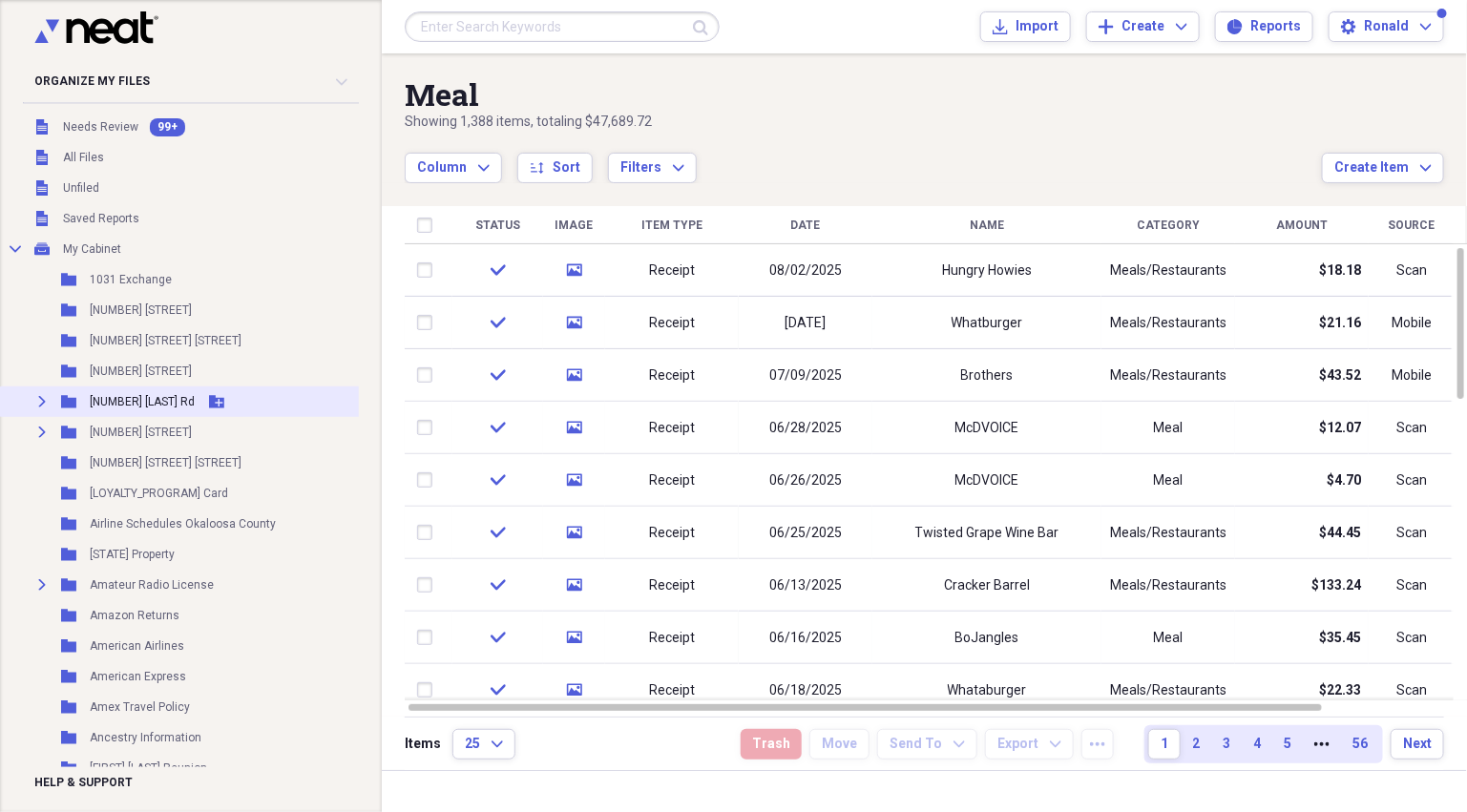 click on "[NUMBER] [LAST] Rd" at bounding box center [142, 402] 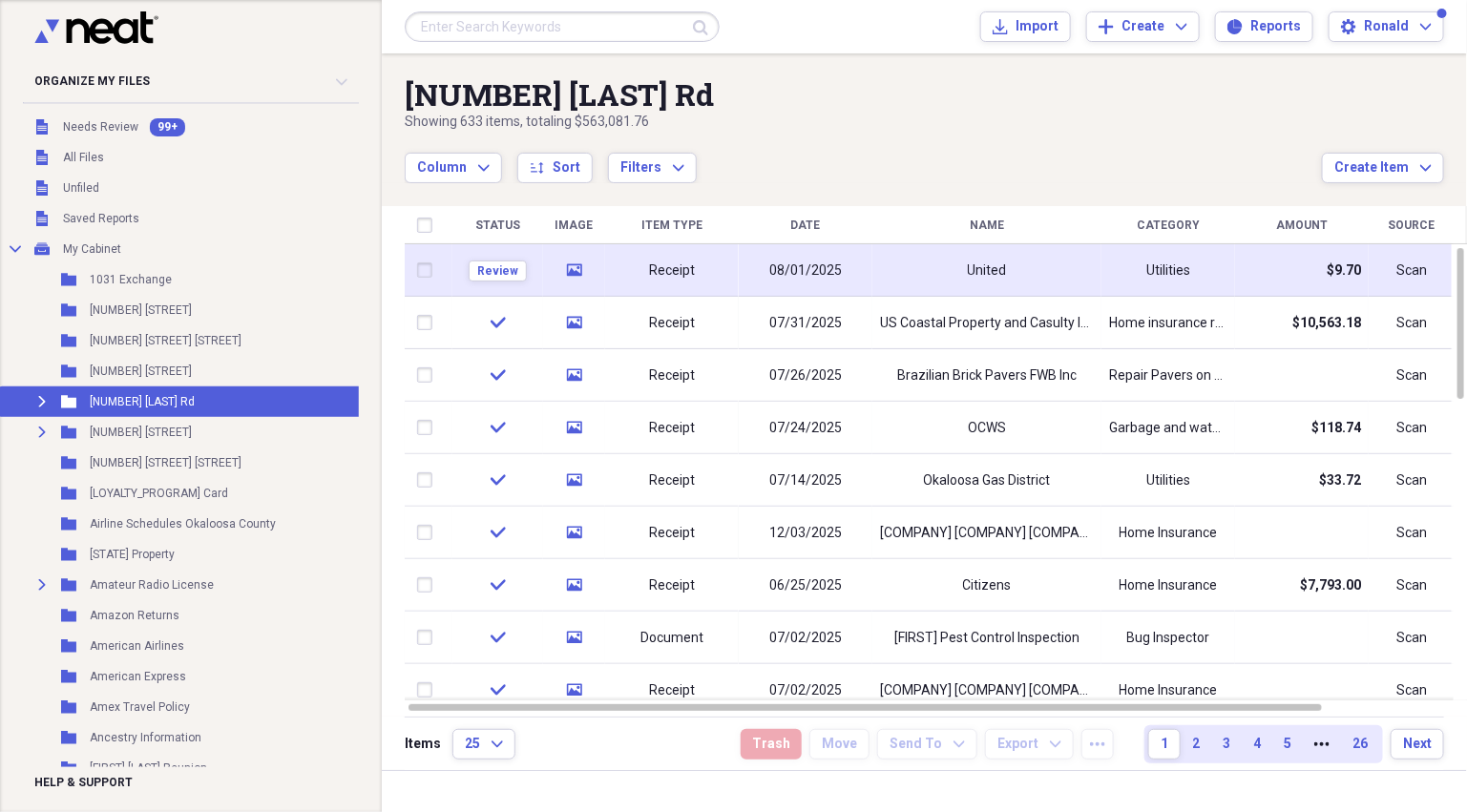 click on "08/01/2025" at bounding box center (806, 270) 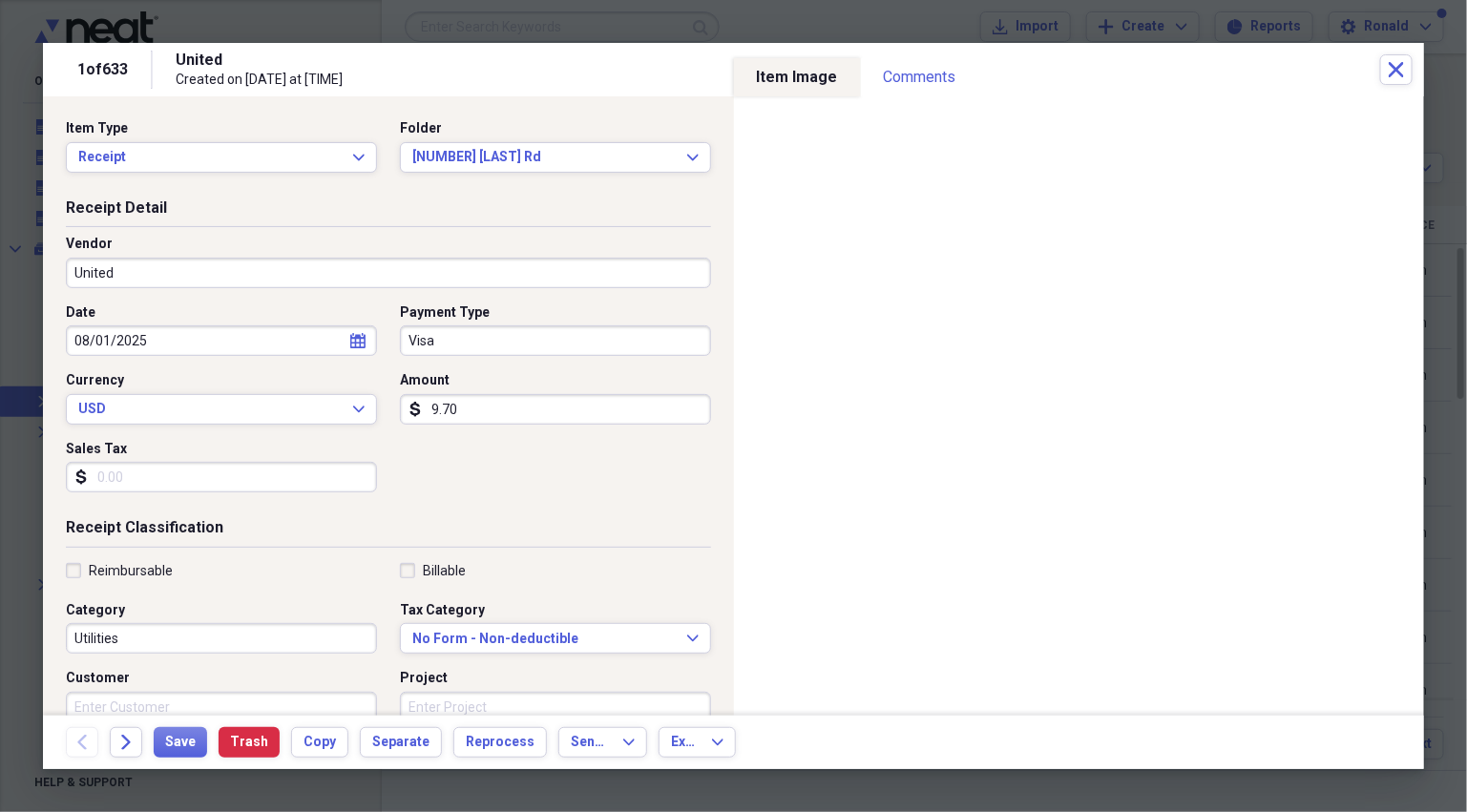 click on "United" at bounding box center [388, 273] 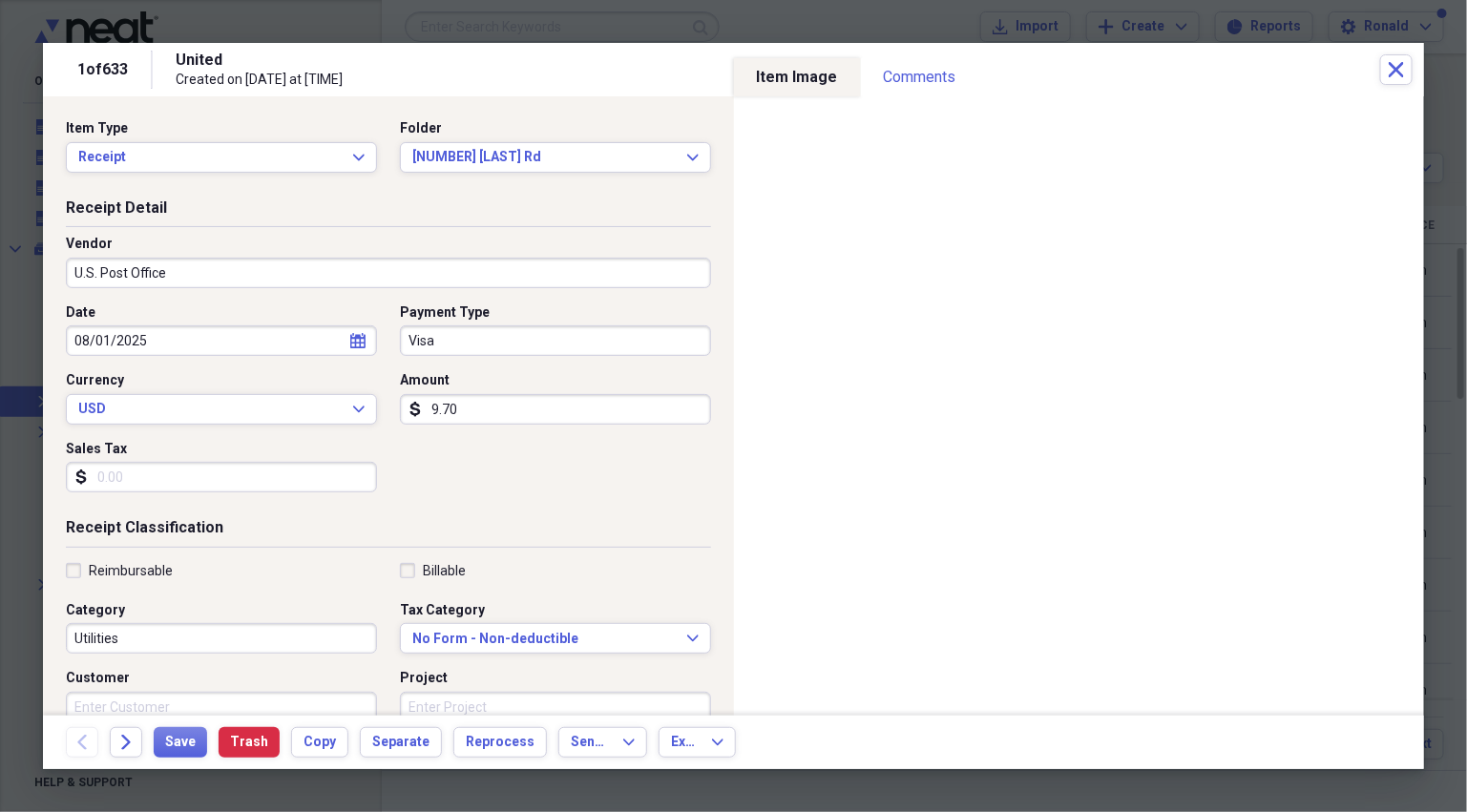 type on "U.S. Post Office" 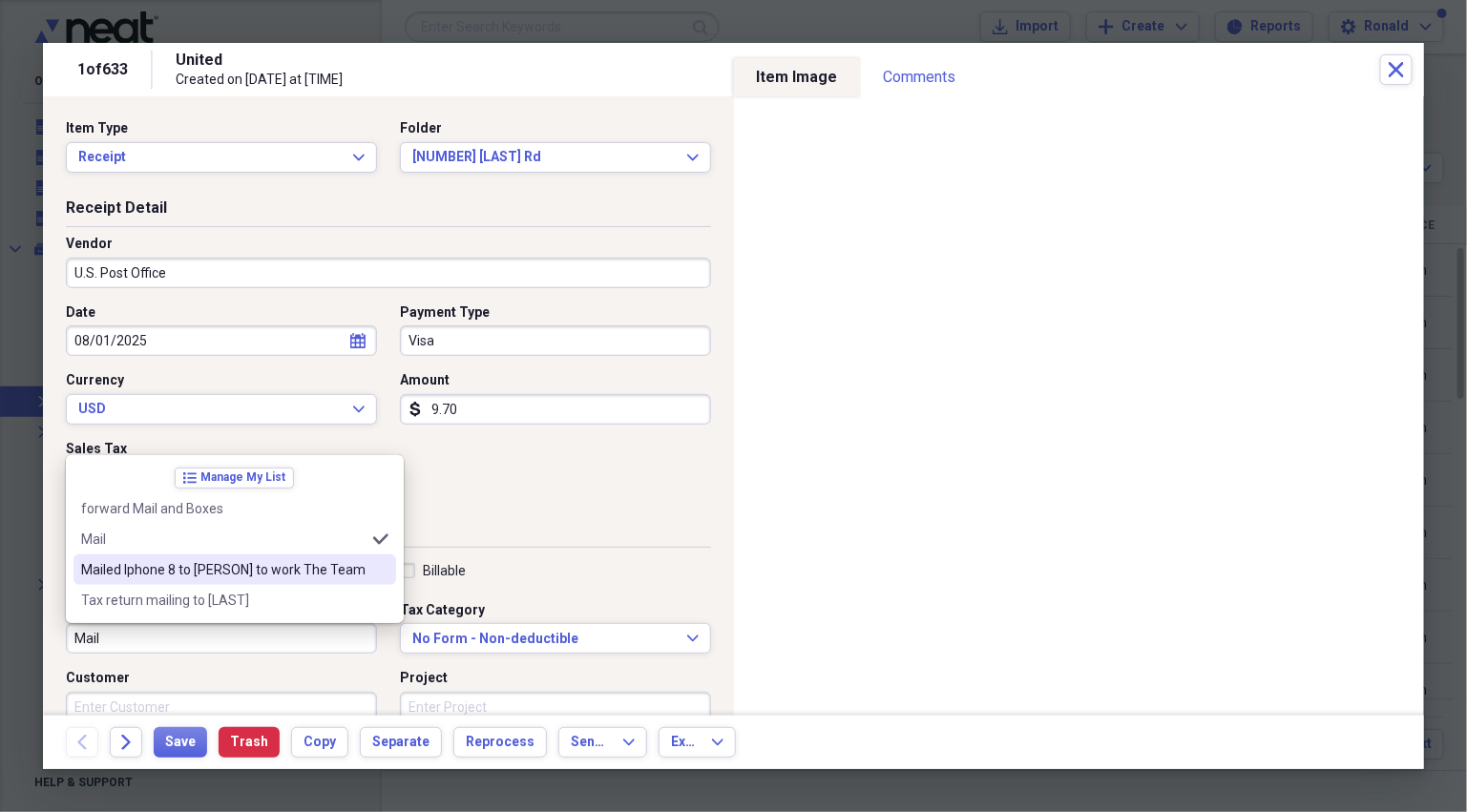 type on "Mail" 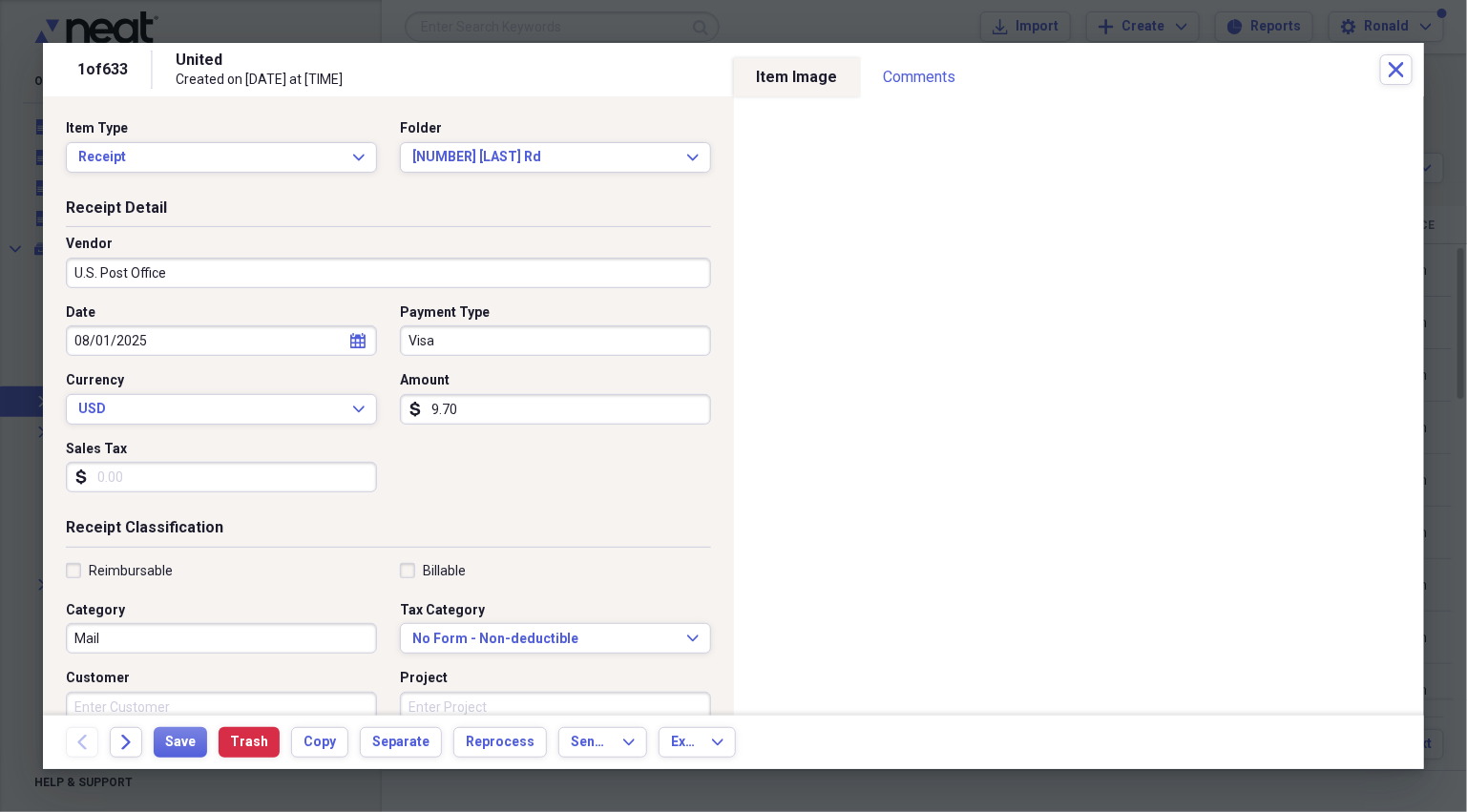click on "Date [DATE] calendar Calendar Payment Type Visa Currency USD Expand Amount dollar-sign [NUMBER] Sales Tax dollar-sign" at bounding box center [388, 406] 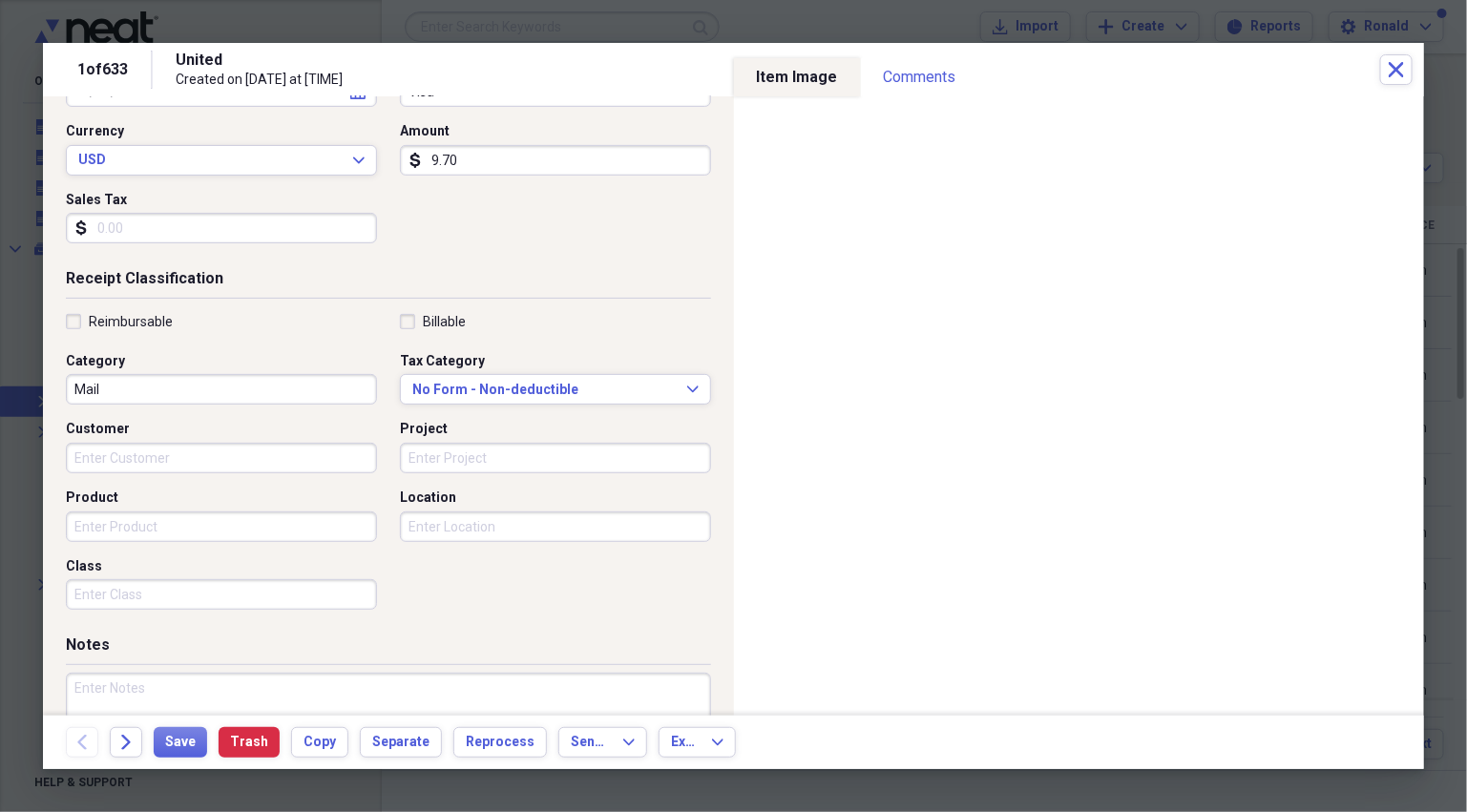 scroll, scrollTop: 285, scrollLeft: 0, axis: vertical 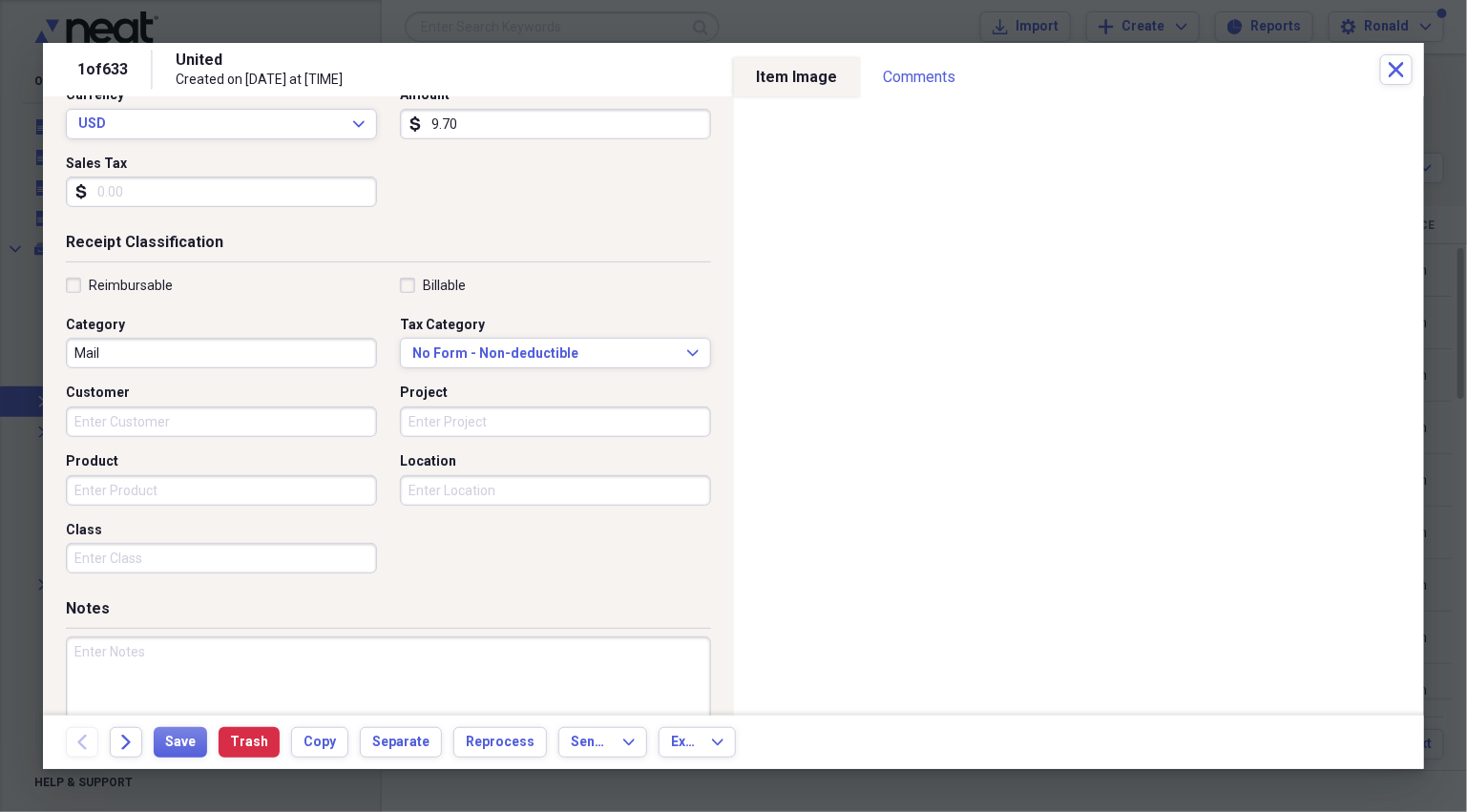 click at bounding box center [388, 698] 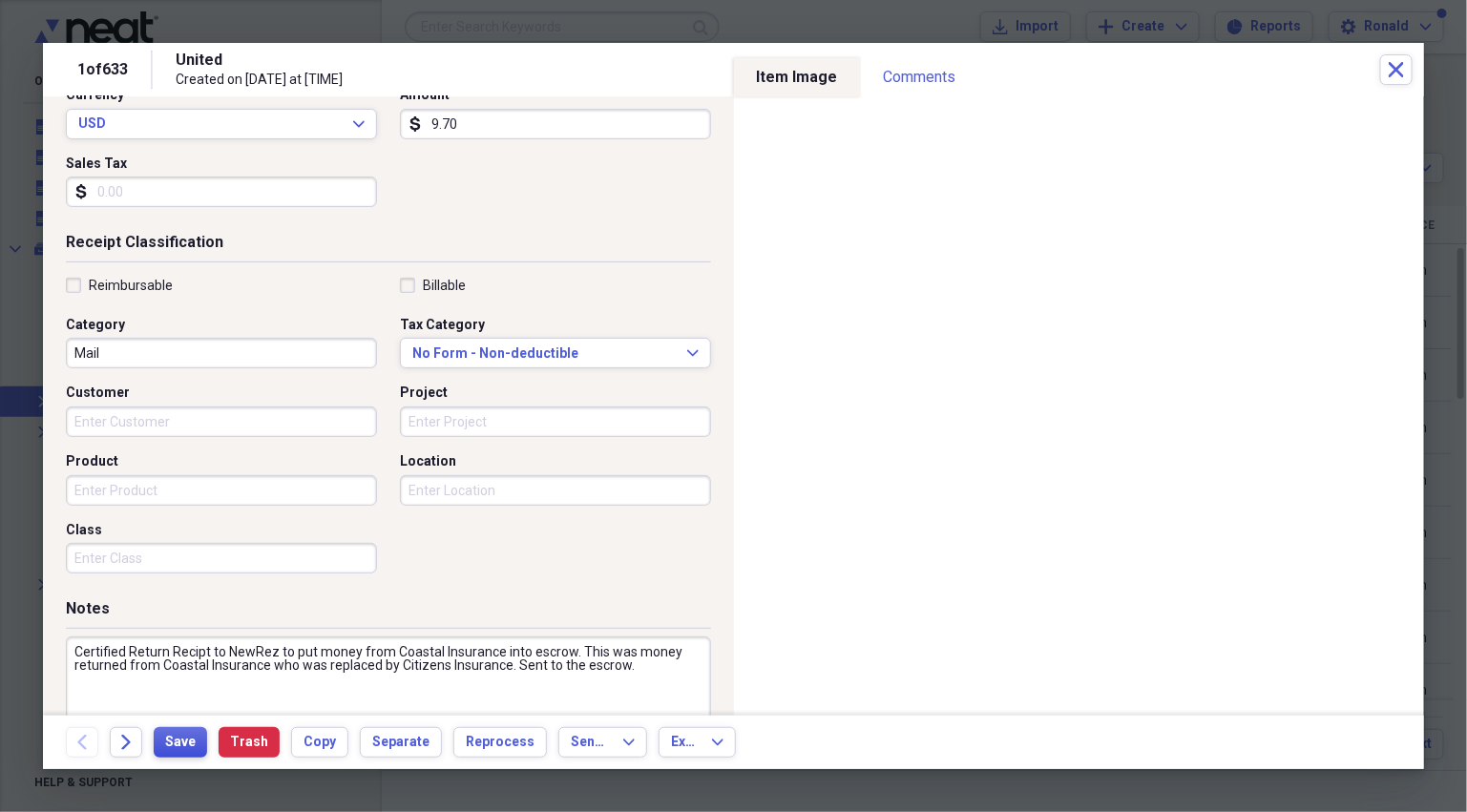 type on "Certified Return Recipt to NewRez to put money from Coastal Insurance into escrow. This was money returned from Coastal Insurance who was replaced by Citizens Insurance. Sent to the escrow." 